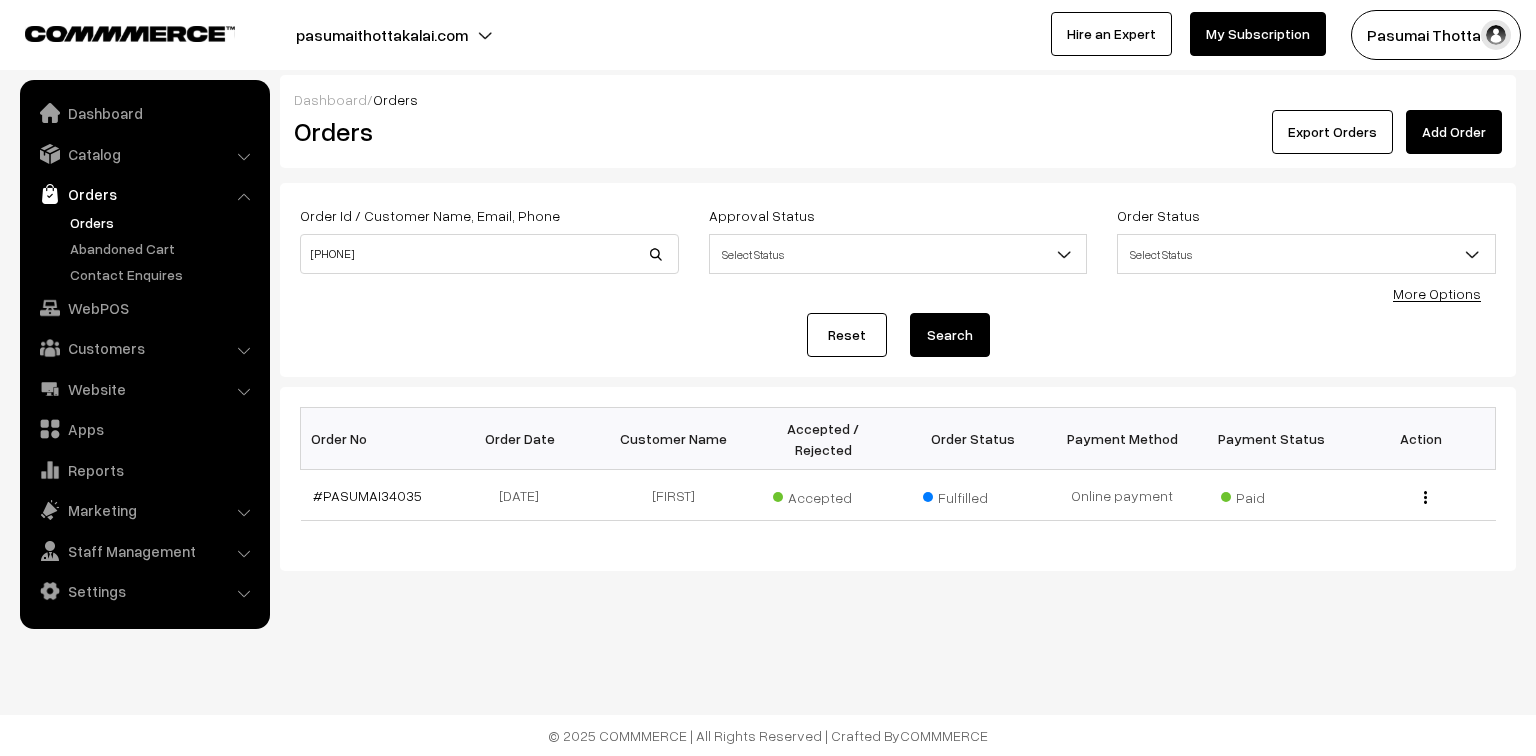 scroll, scrollTop: 0, scrollLeft: 0, axis: both 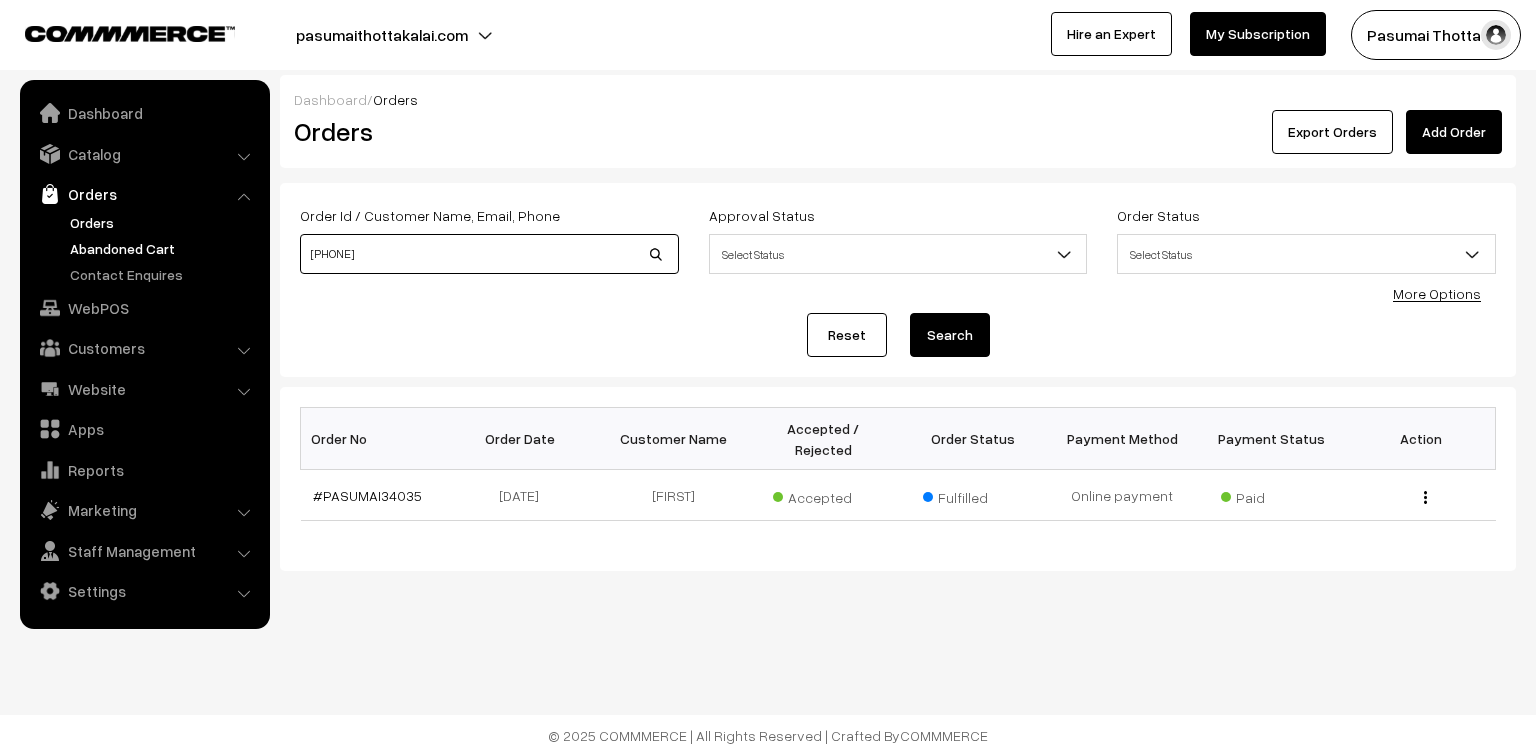 drag, startPoint x: 400, startPoint y: 248, endPoint x: 236, endPoint y: 248, distance: 164 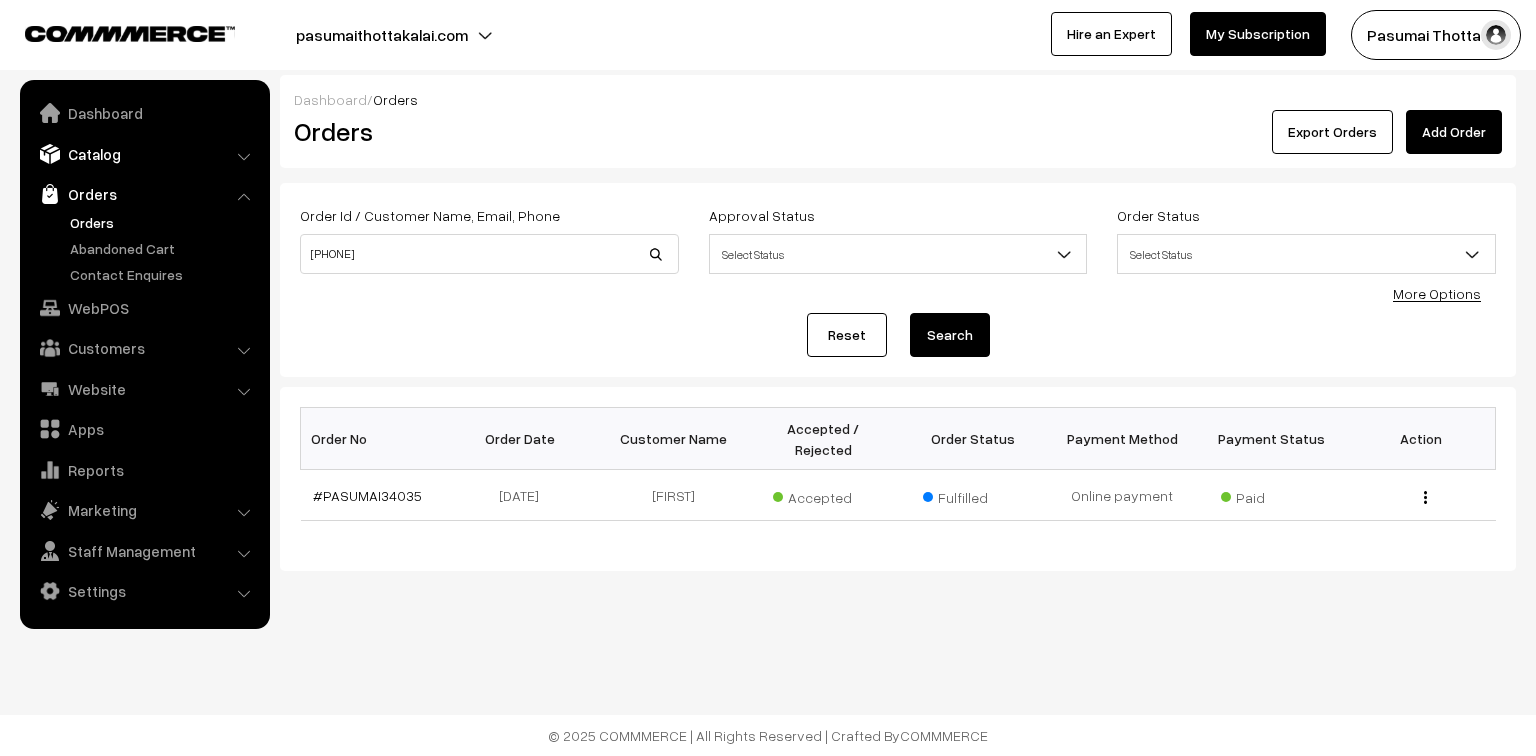 click on "Catalog" at bounding box center [144, 154] 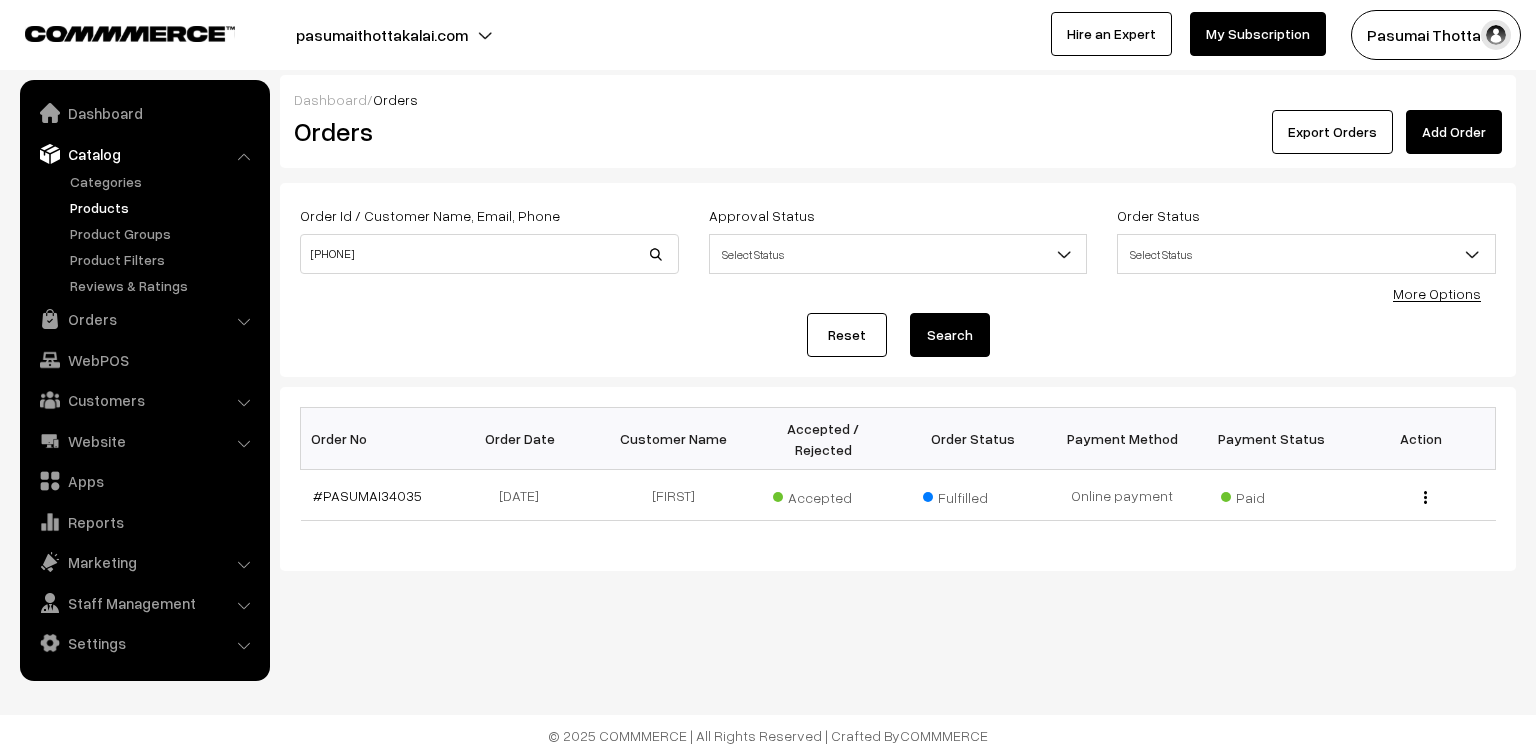 click on "Products" at bounding box center (164, 207) 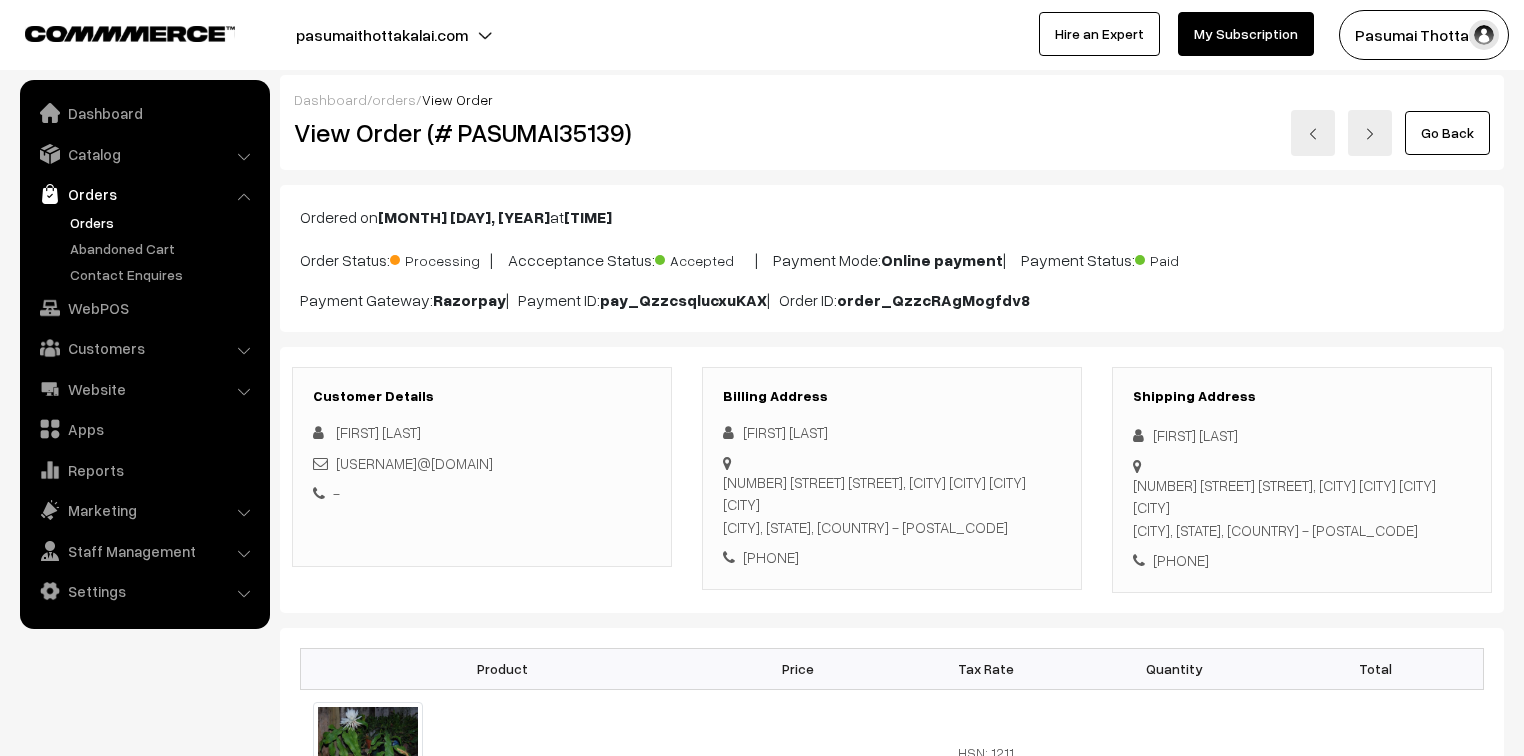scroll, scrollTop: 0, scrollLeft: 0, axis: both 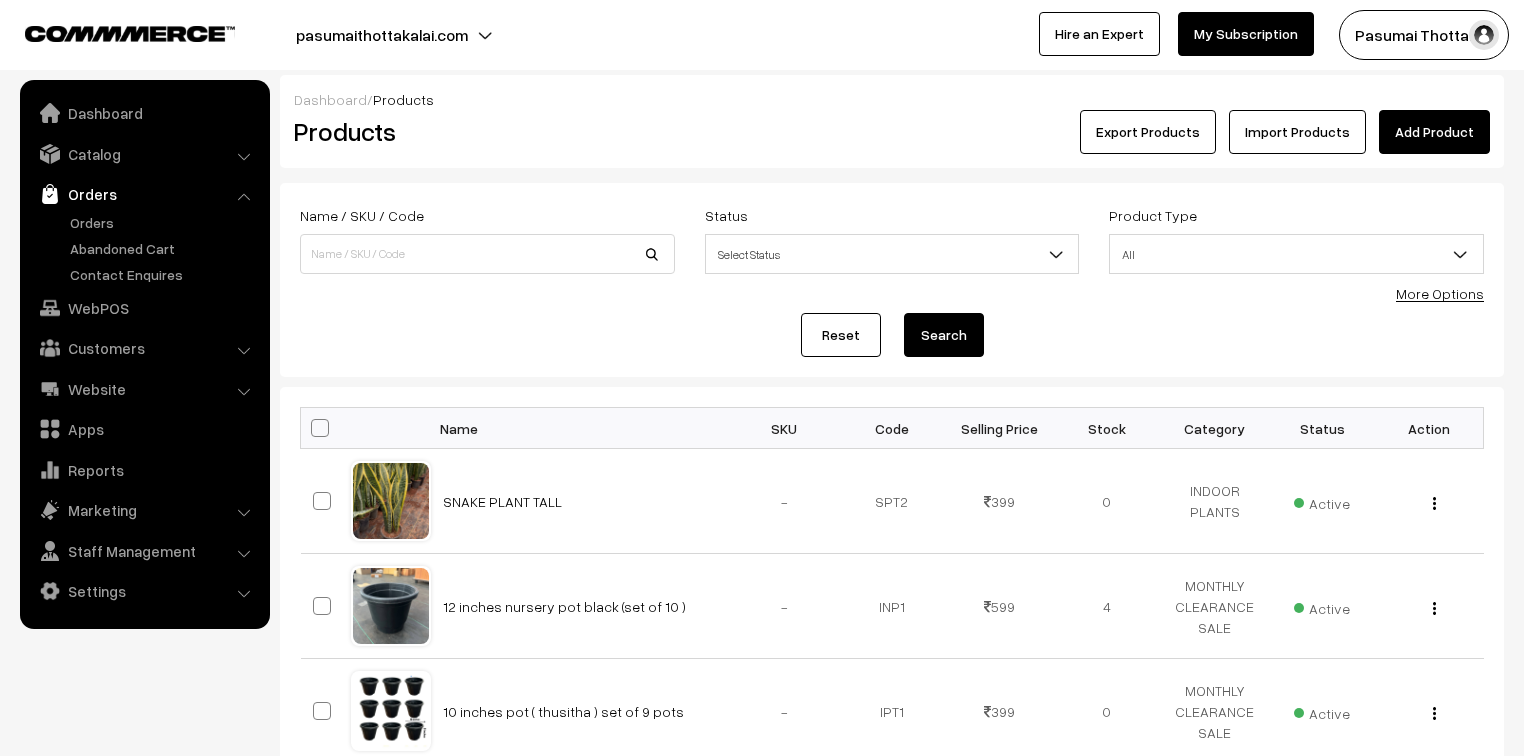click on "Orders" at bounding box center (164, 222) 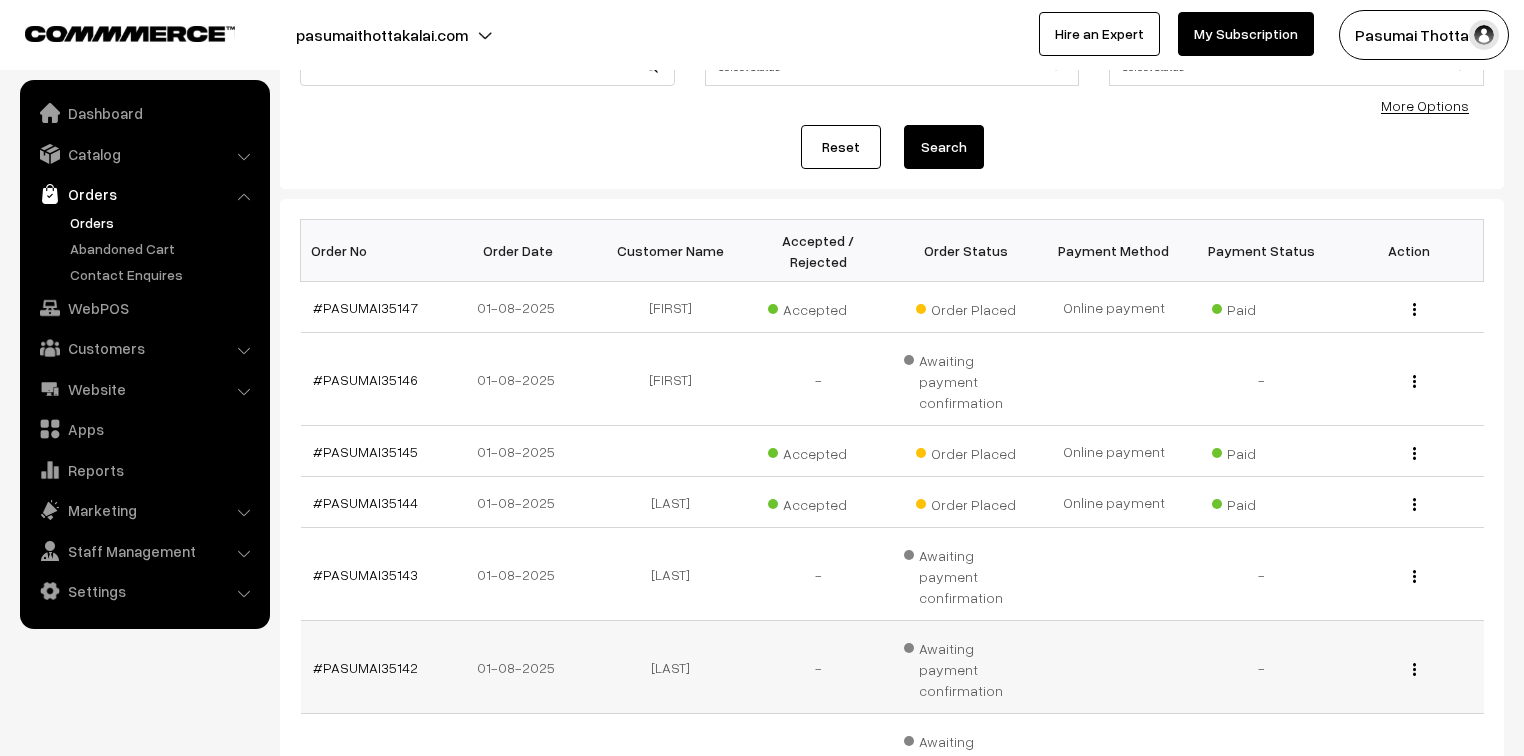 scroll, scrollTop: 160, scrollLeft: 0, axis: vertical 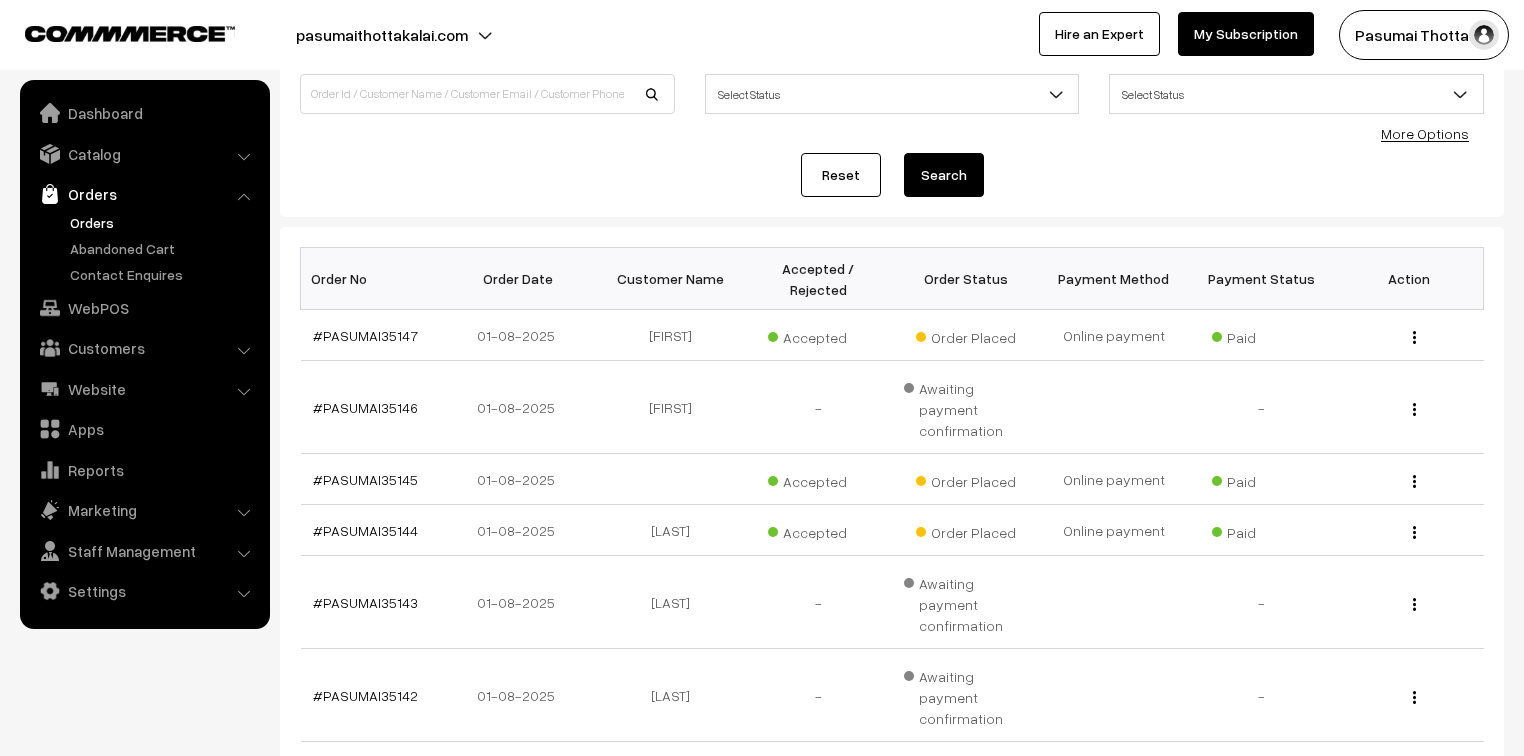 click on "More Options" at bounding box center [1425, 133] 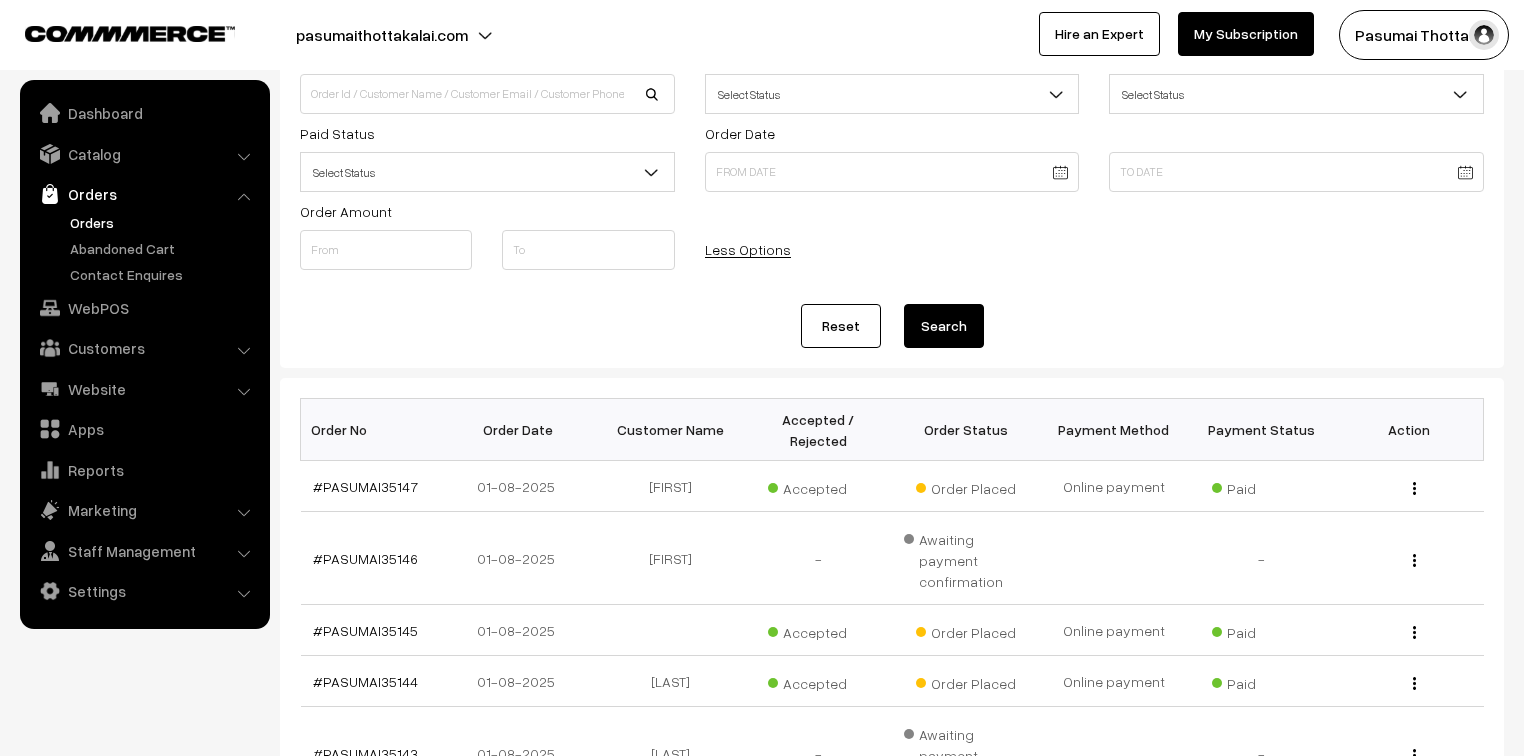 drag, startPoint x: 416, startPoint y: 171, endPoint x: 412, endPoint y: 188, distance: 17.464249 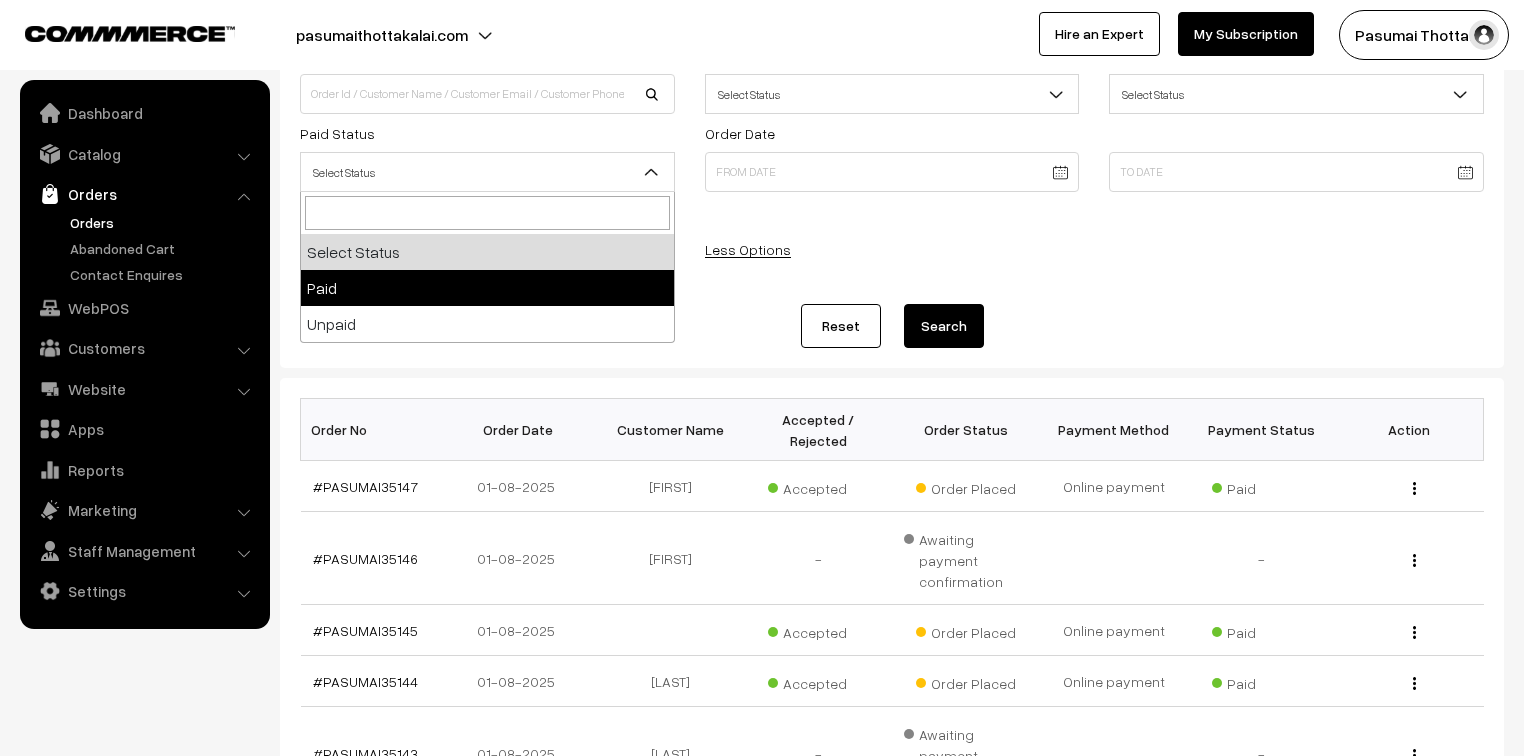 select on "1" 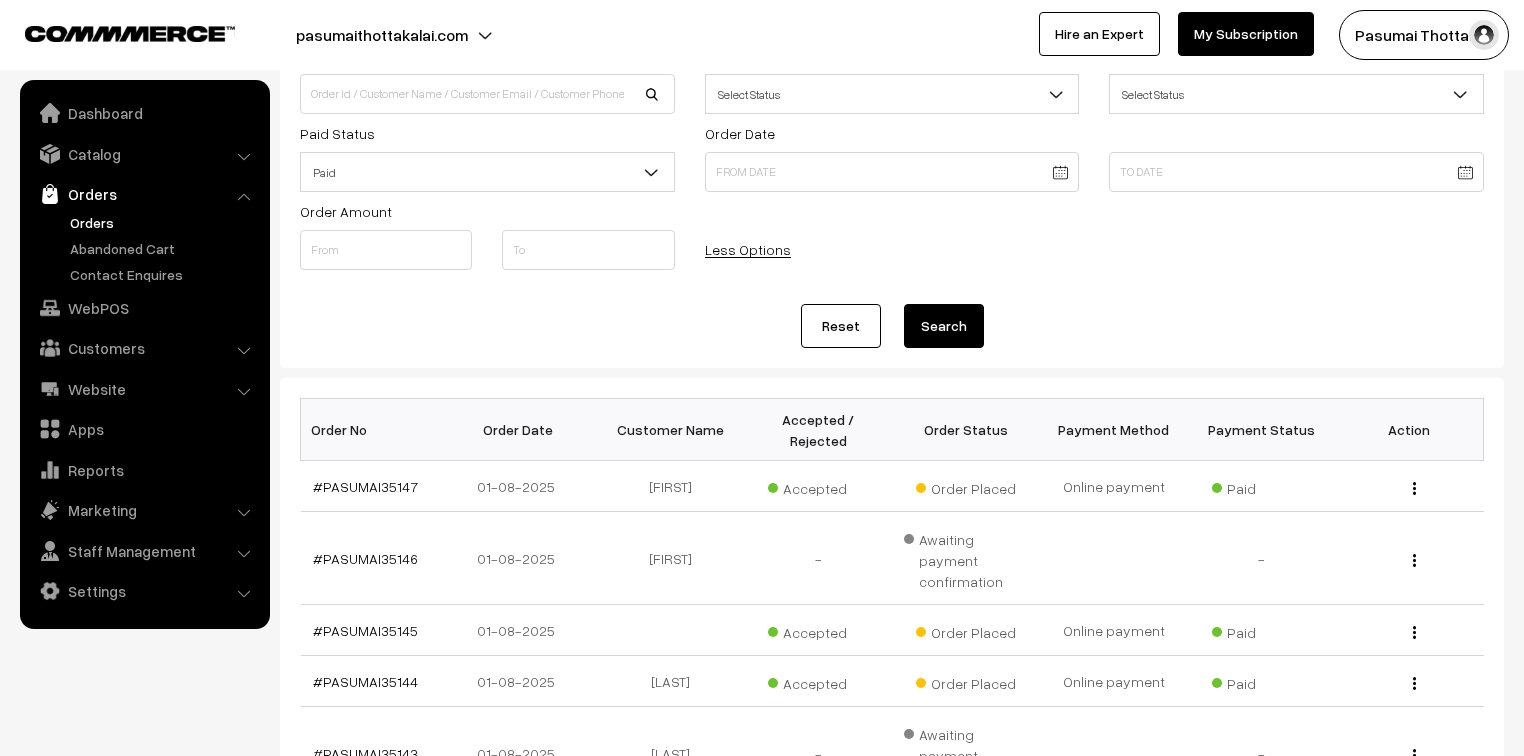 click on "Search" at bounding box center (944, 326) 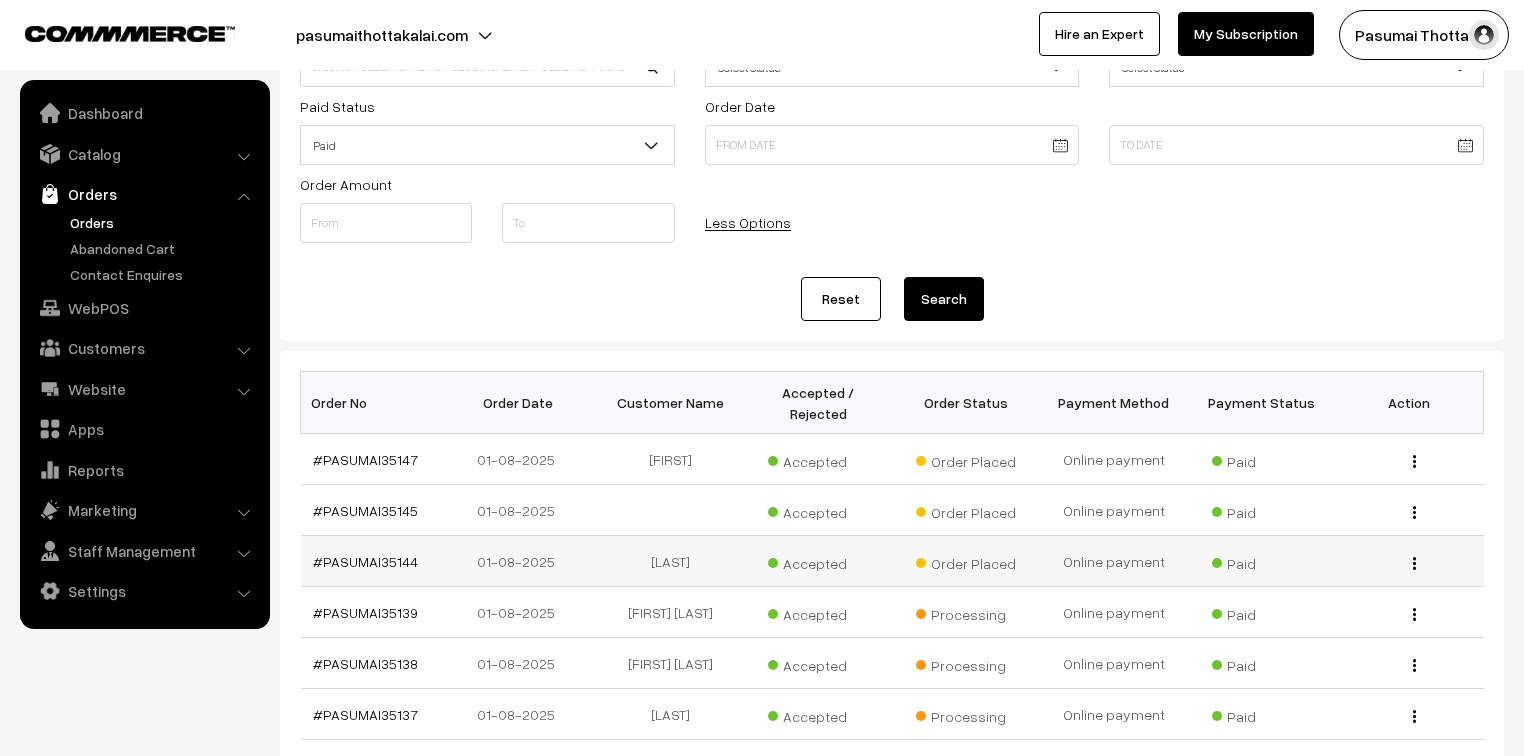scroll, scrollTop: 240, scrollLeft: 0, axis: vertical 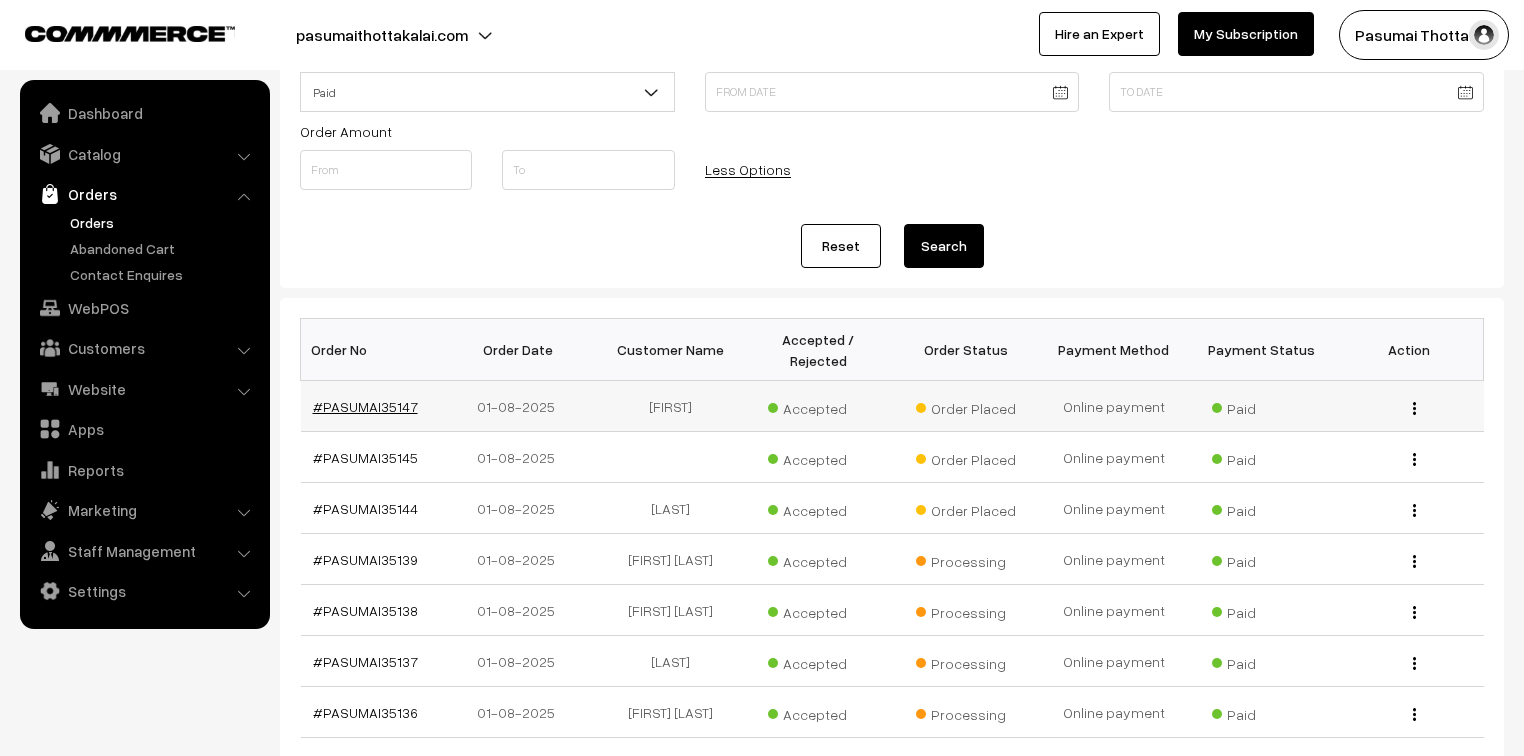 drag, startPoint x: 371, startPoint y: 364, endPoint x: 353, endPoint y: 379, distance: 23.43075 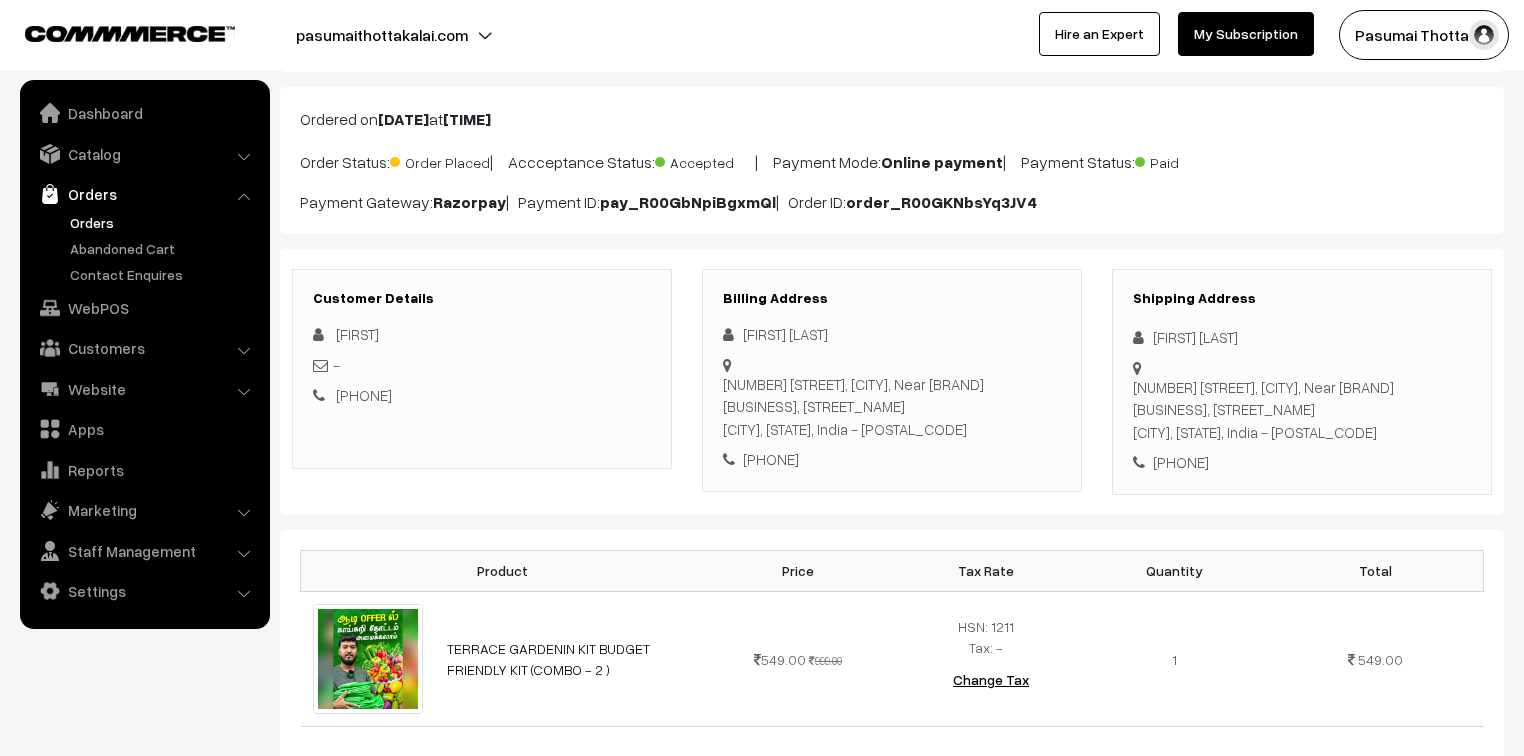 scroll, scrollTop: 0, scrollLeft: 0, axis: both 